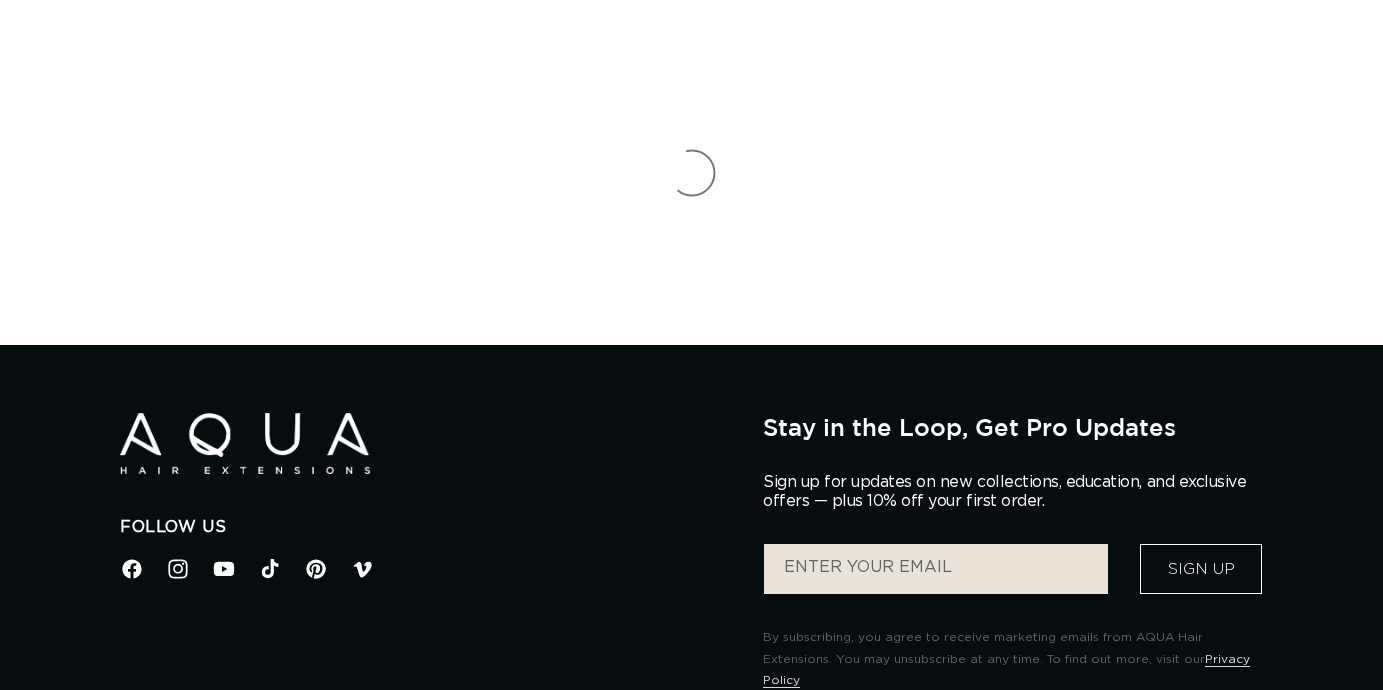 scroll, scrollTop: 0, scrollLeft: 0, axis: both 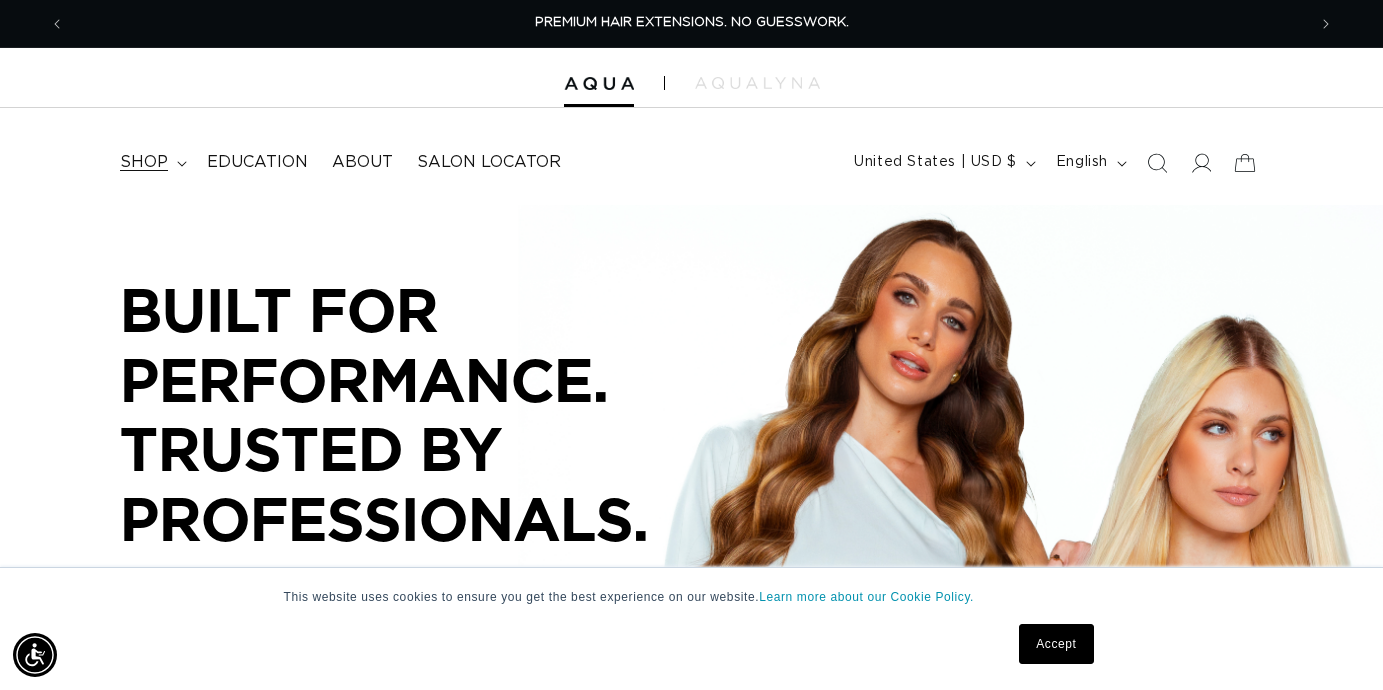 click on "shop" at bounding box center [151, 162] 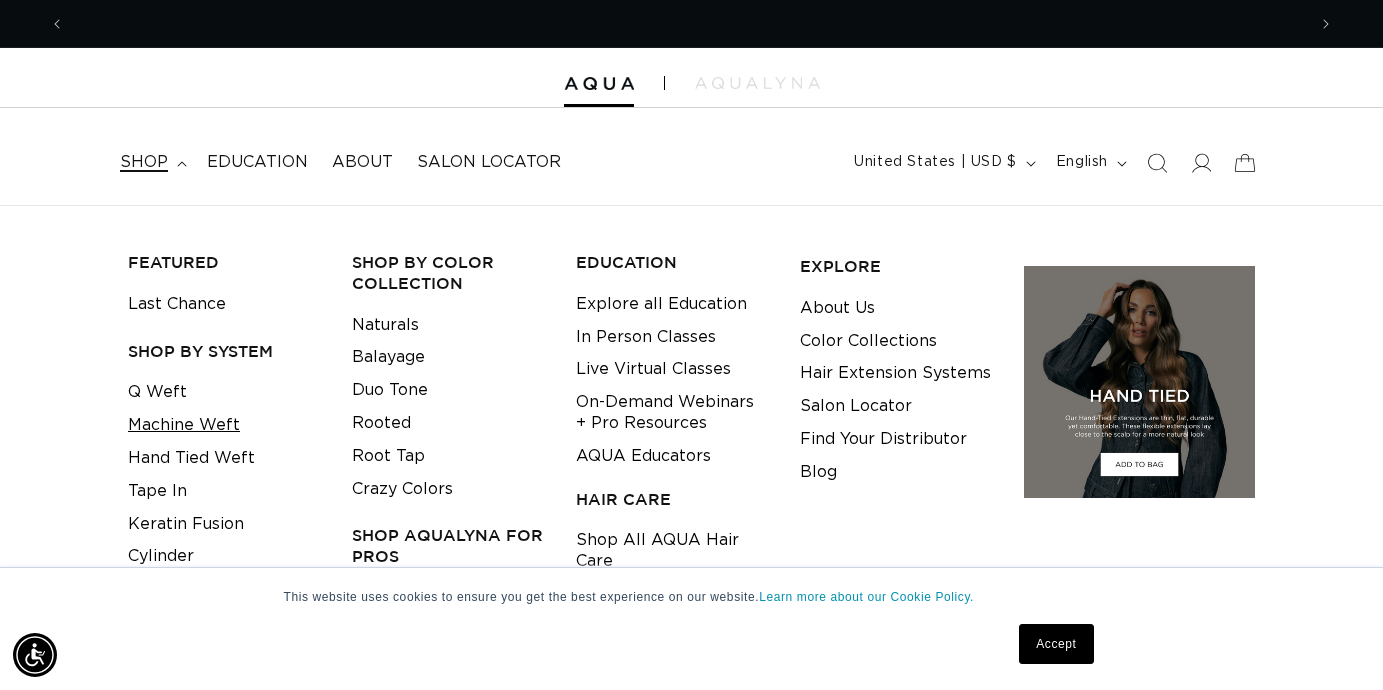 scroll, scrollTop: 0, scrollLeft: 1241, axis: horizontal 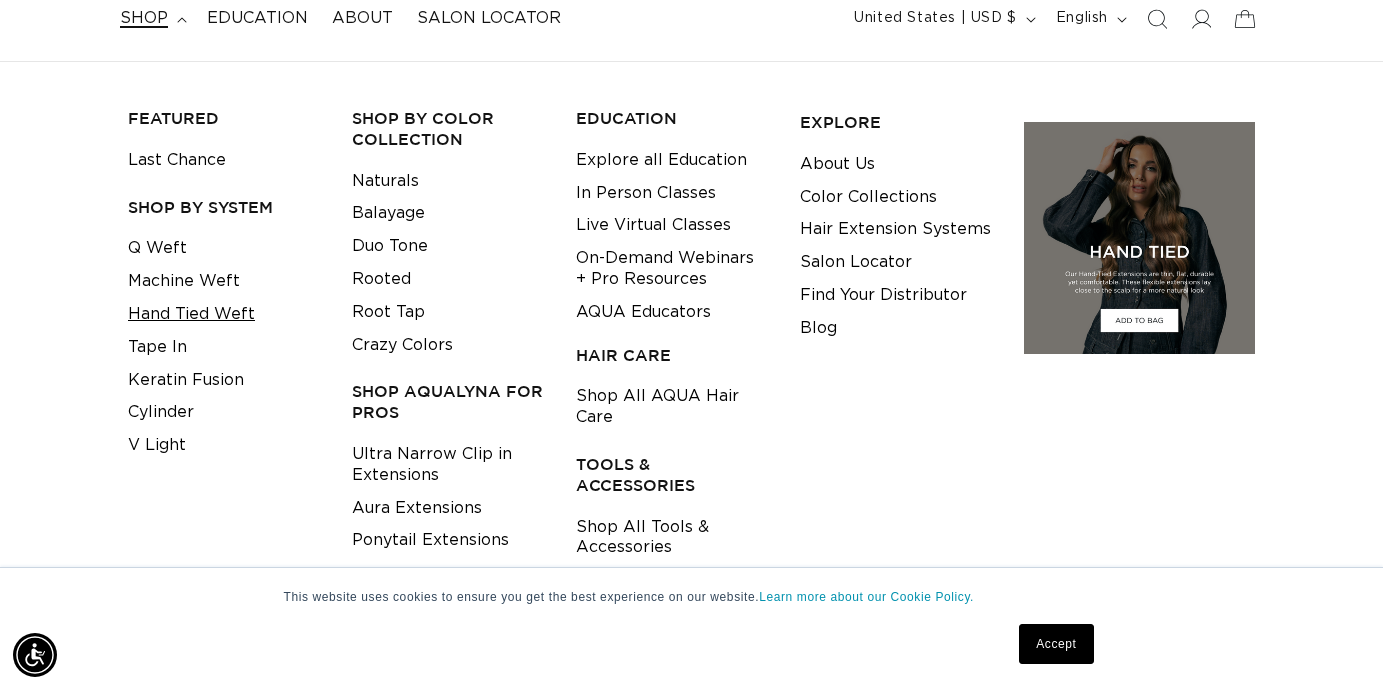 click on "Hand Tied Weft" at bounding box center [191, 314] 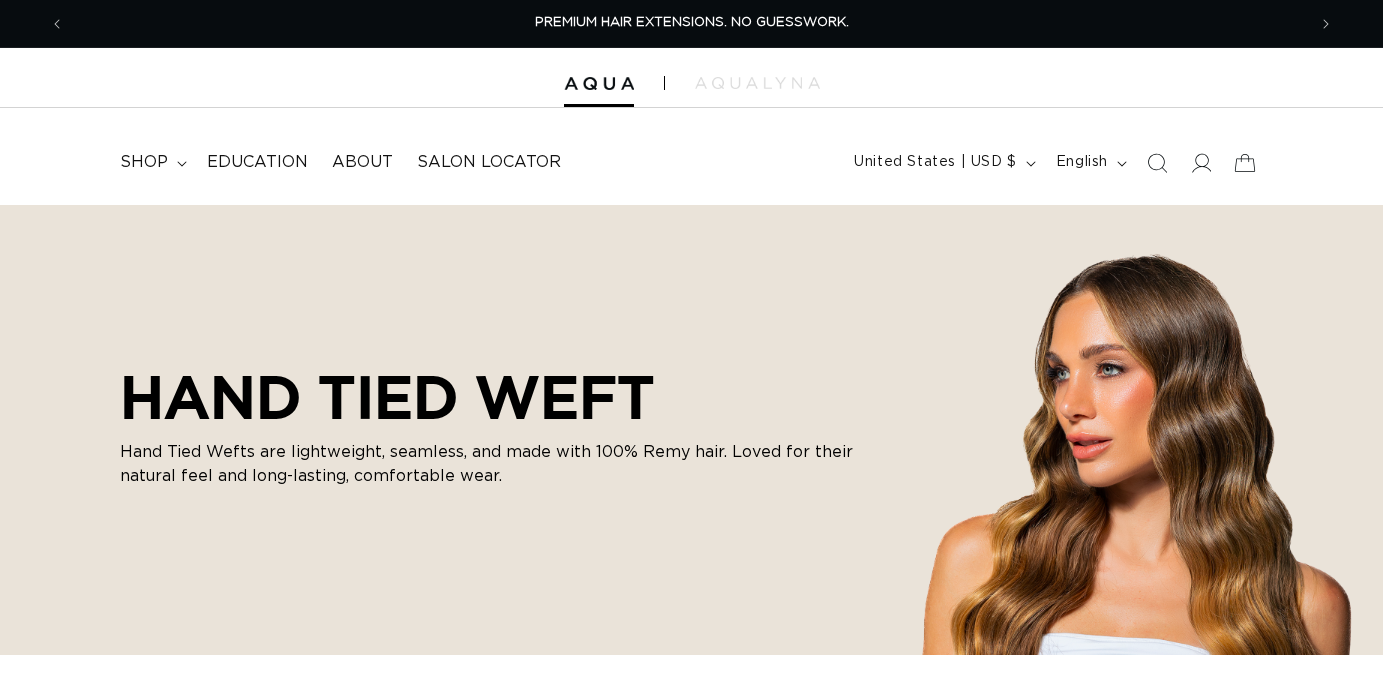 scroll, scrollTop: 0, scrollLeft: 0, axis: both 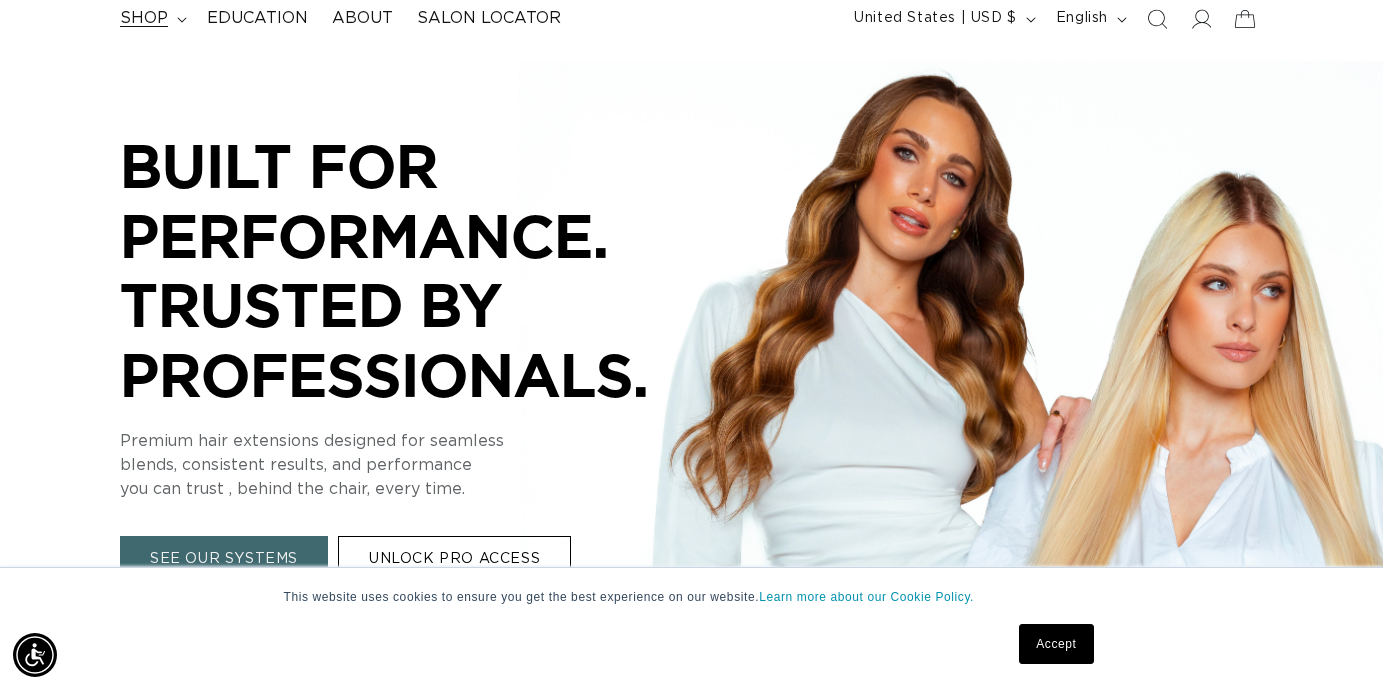 click on "shop" at bounding box center (151, 18) 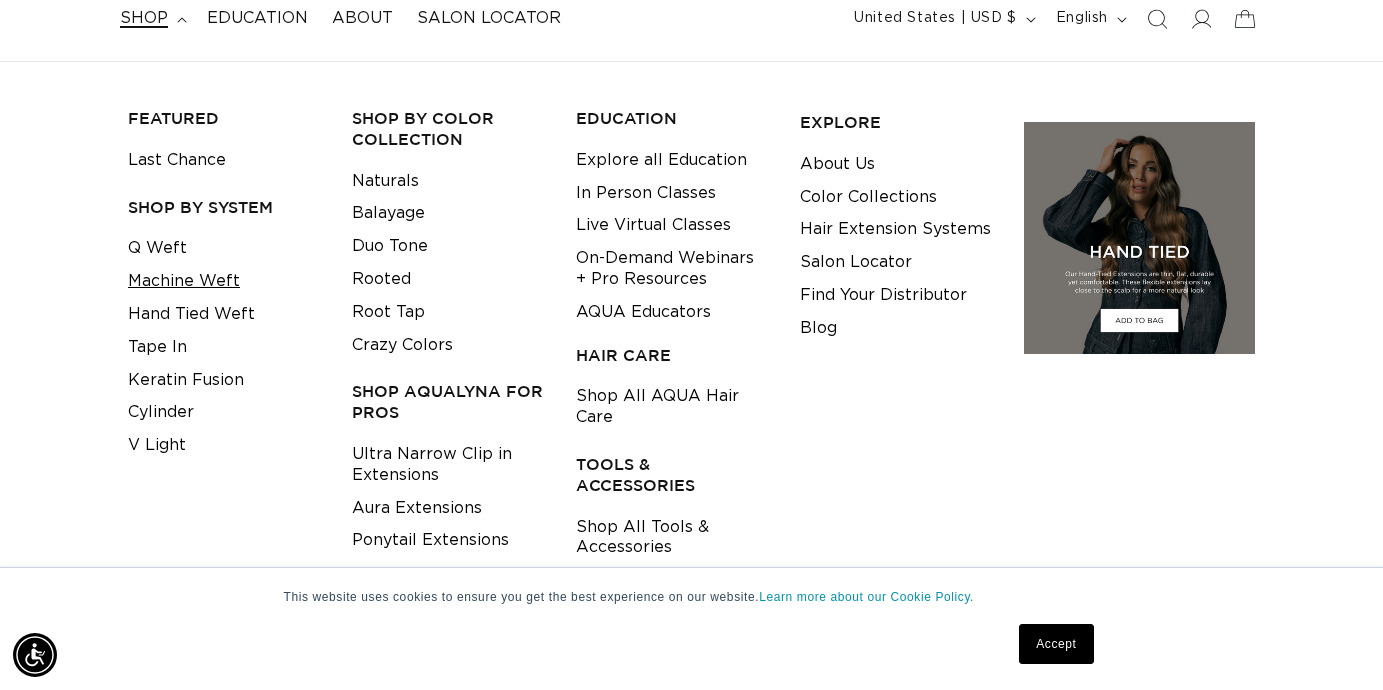 scroll, scrollTop: 0, scrollLeft: 1241, axis: horizontal 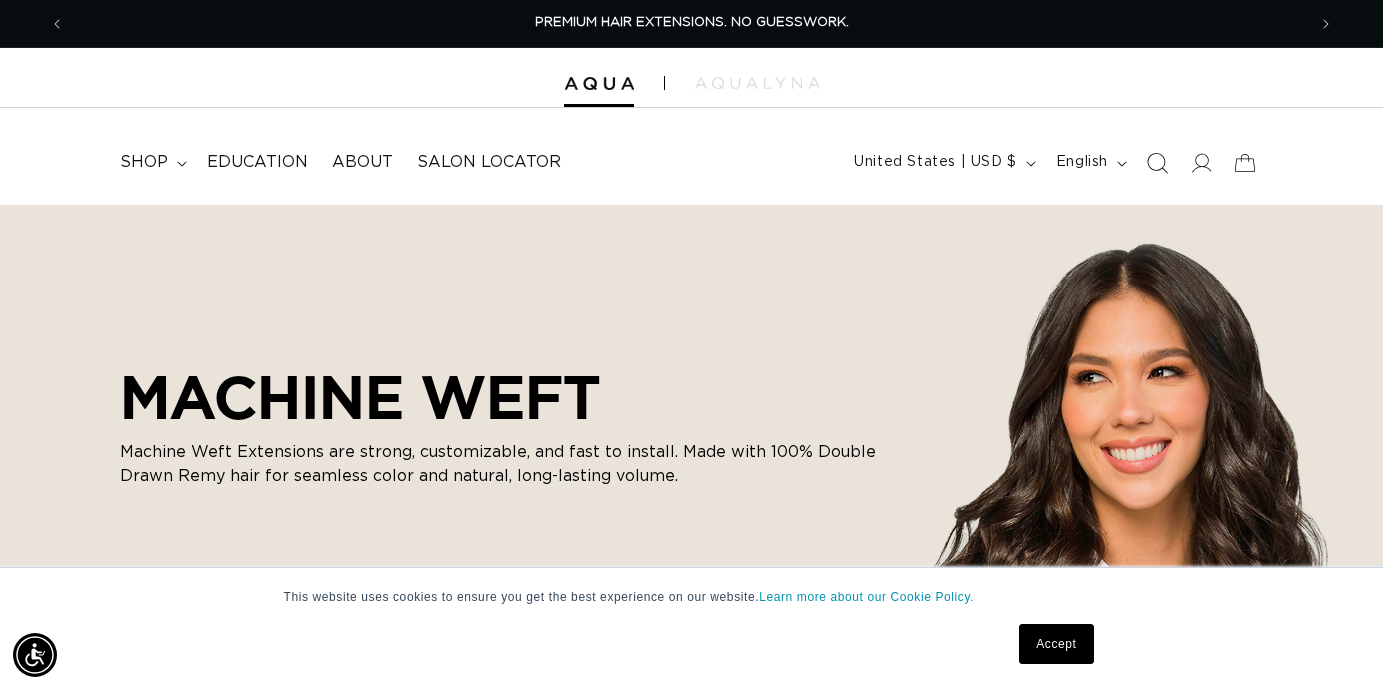 click 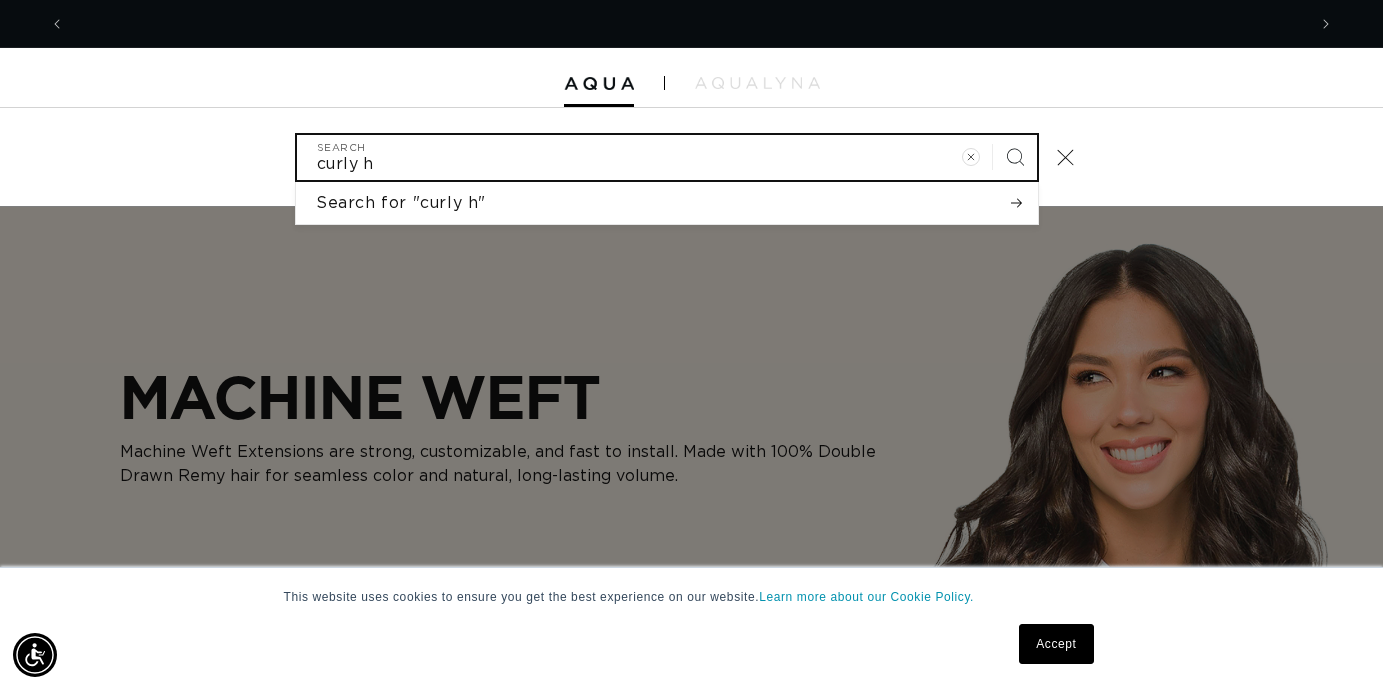 scroll, scrollTop: 0, scrollLeft: 2482, axis: horizontal 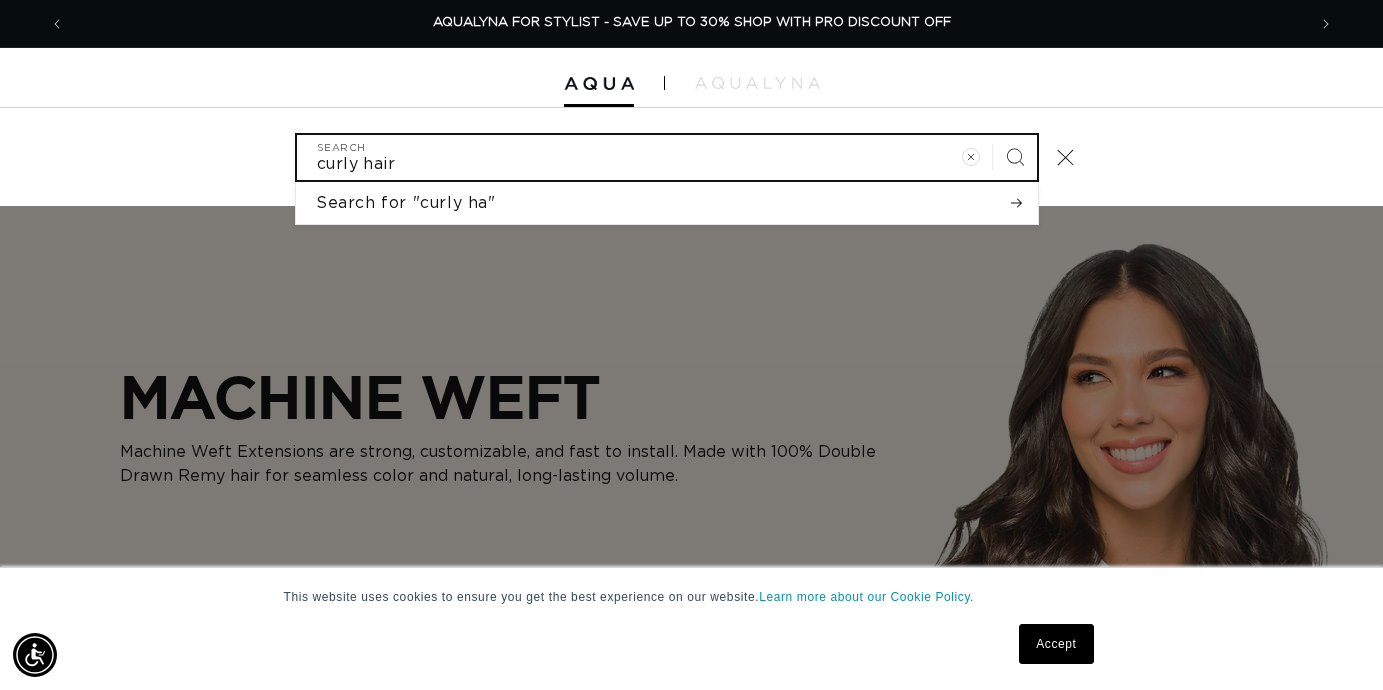 type on "curly hair" 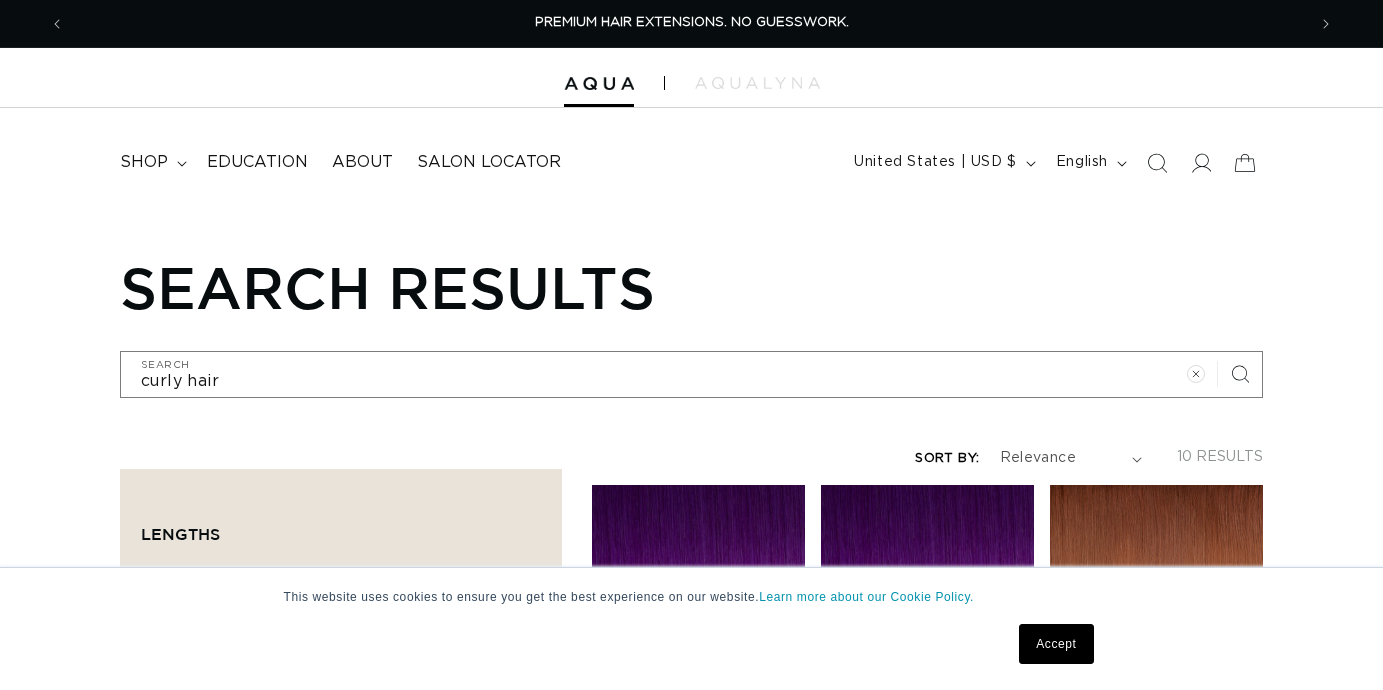 scroll, scrollTop: 0, scrollLeft: 0, axis: both 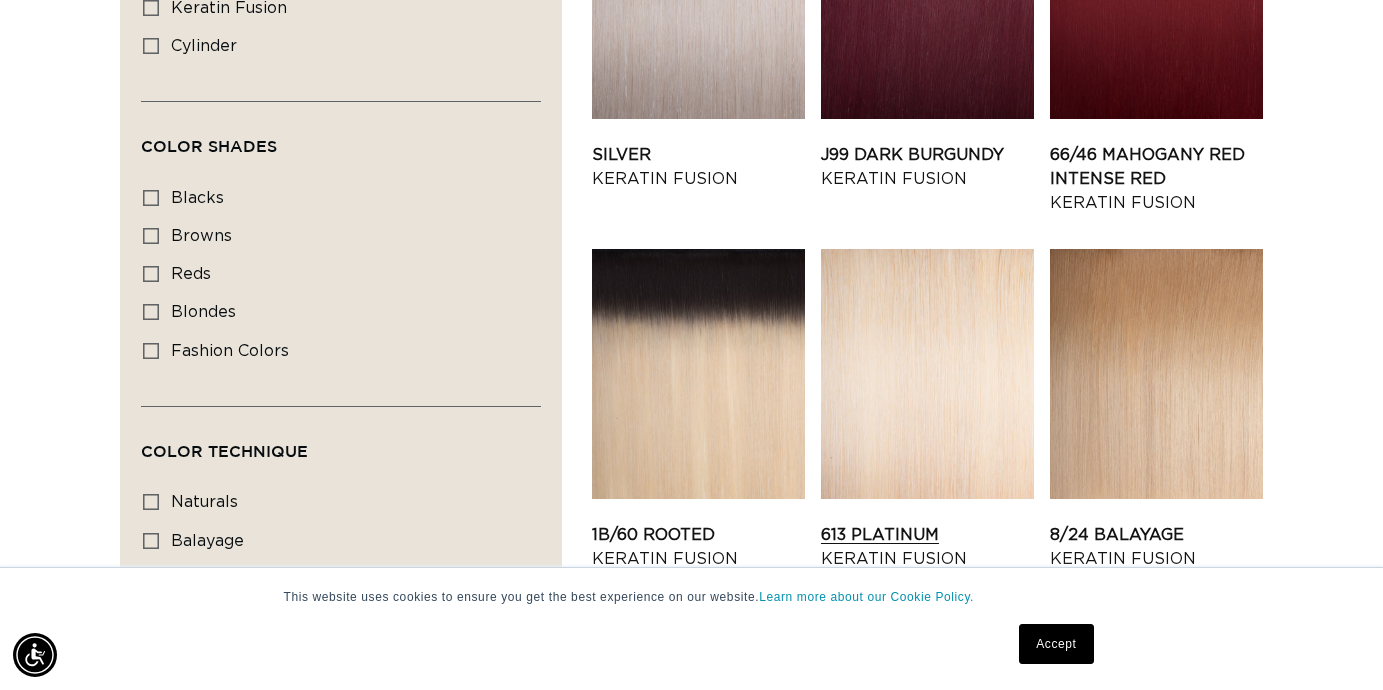 click on "613 Platinum
Keratin Fusion" at bounding box center [927, 547] 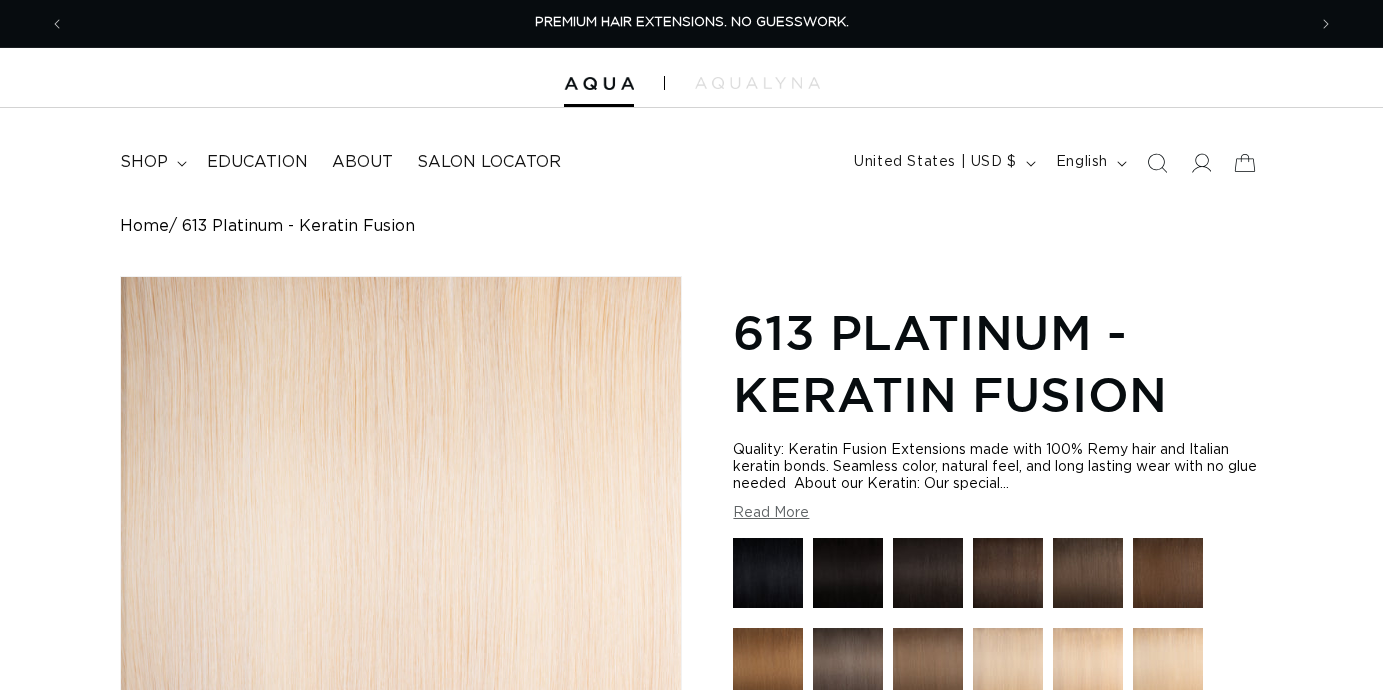 scroll, scrollTop: 0, scrollLeft: 0, axis: both 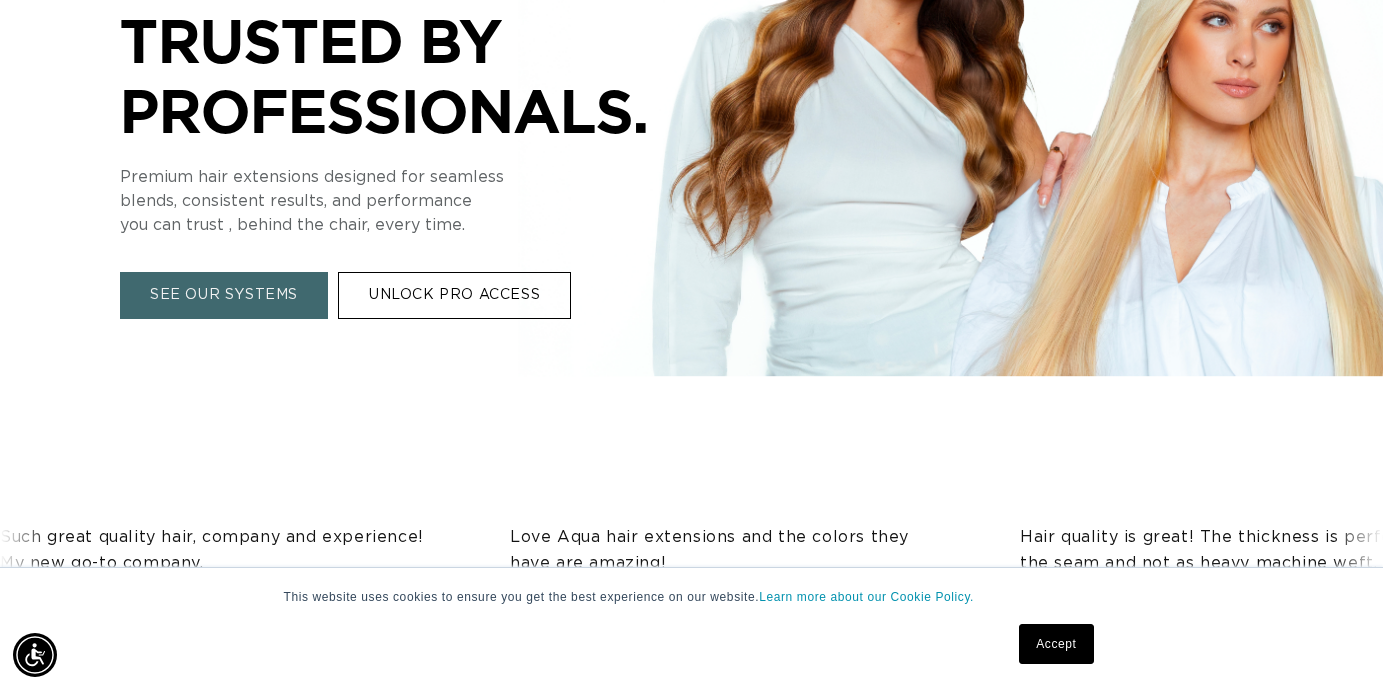 click on "Accept" at bounding box center [1056, 644] 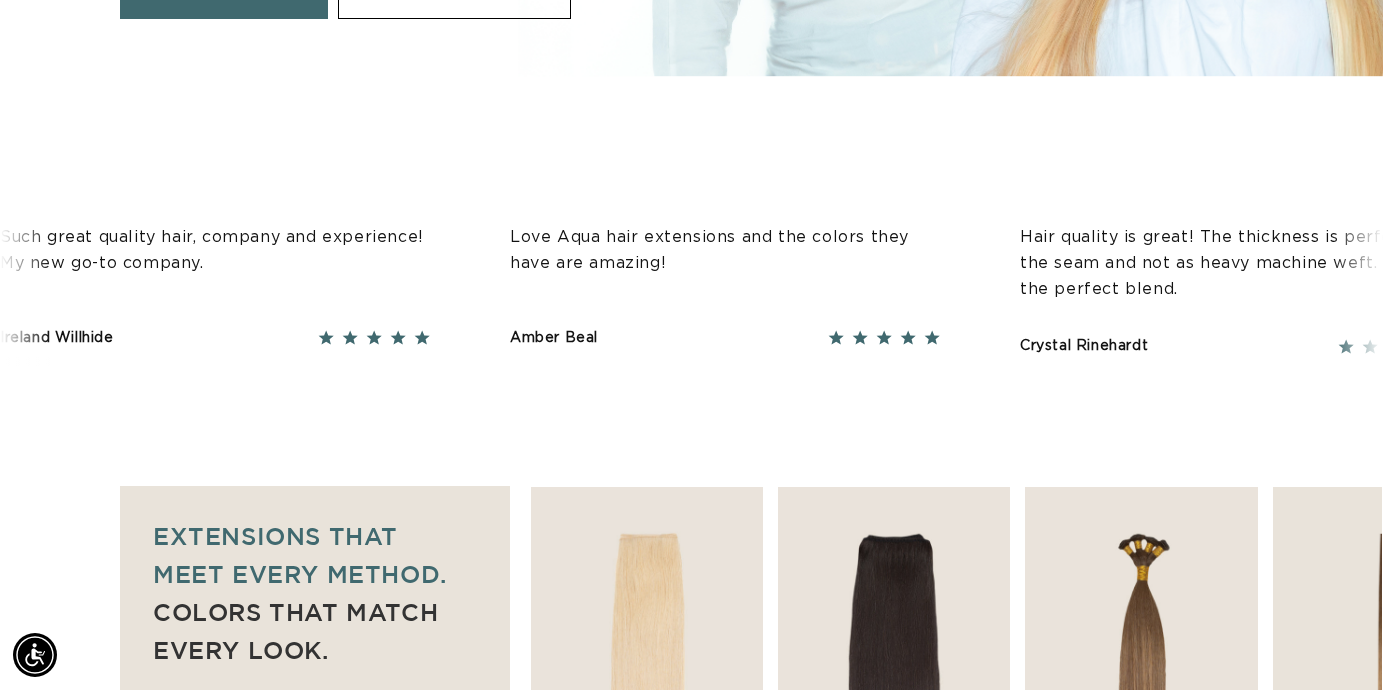 scroll, scrollTop: 709, scrollLeft: 0, axis: vertical 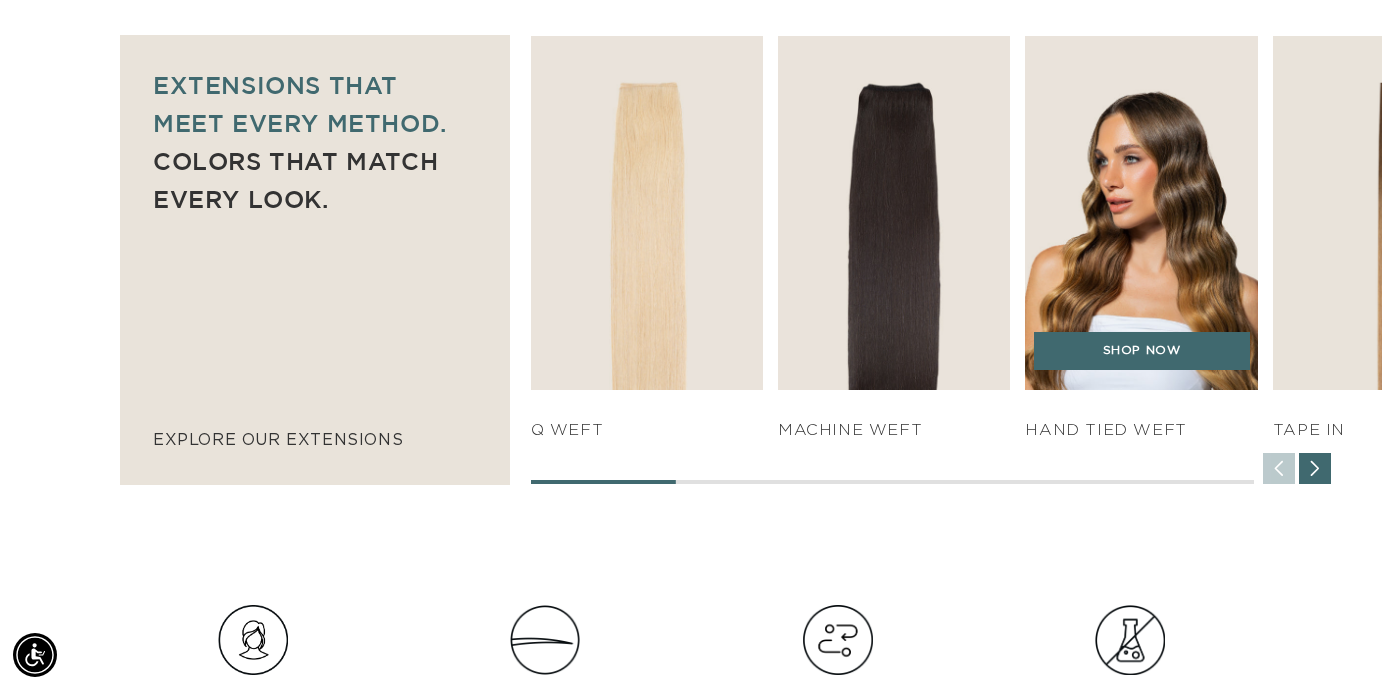 click at bounding box center (1142, 213) 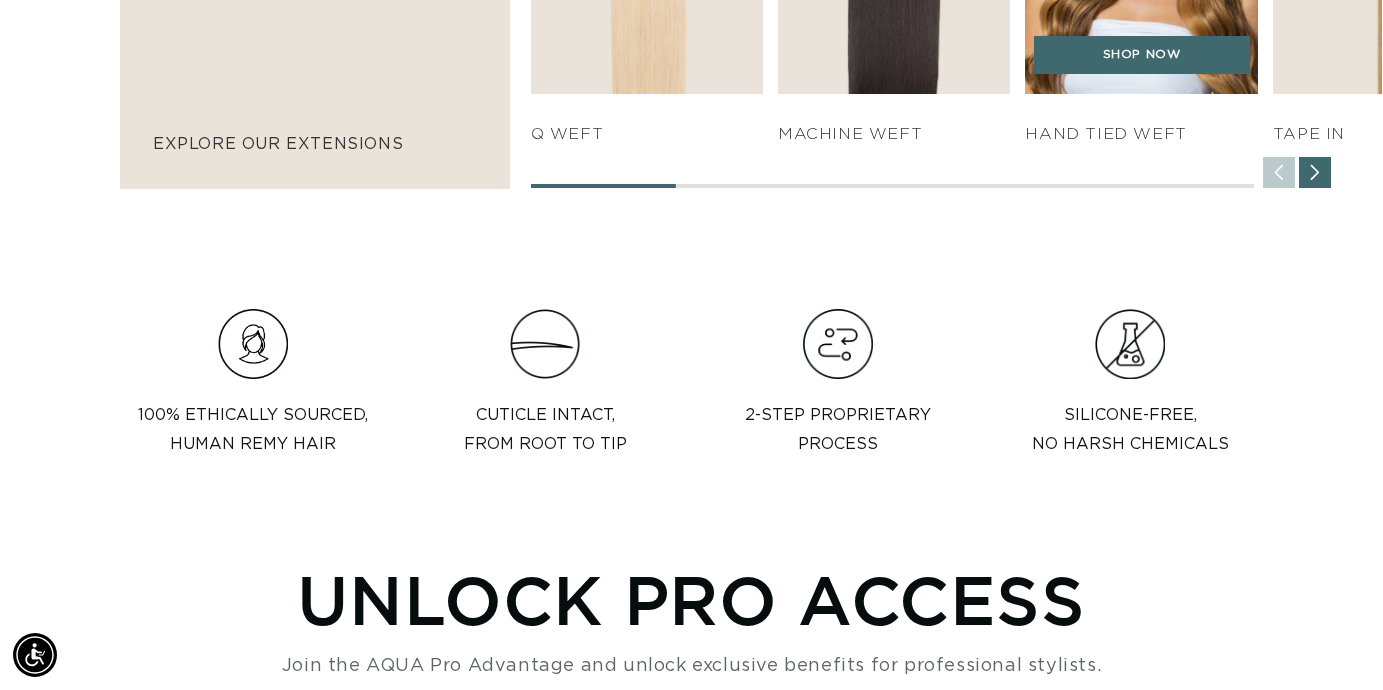 scroll, scrollTop: 1463, scrollLeft: 0, axis: vertical 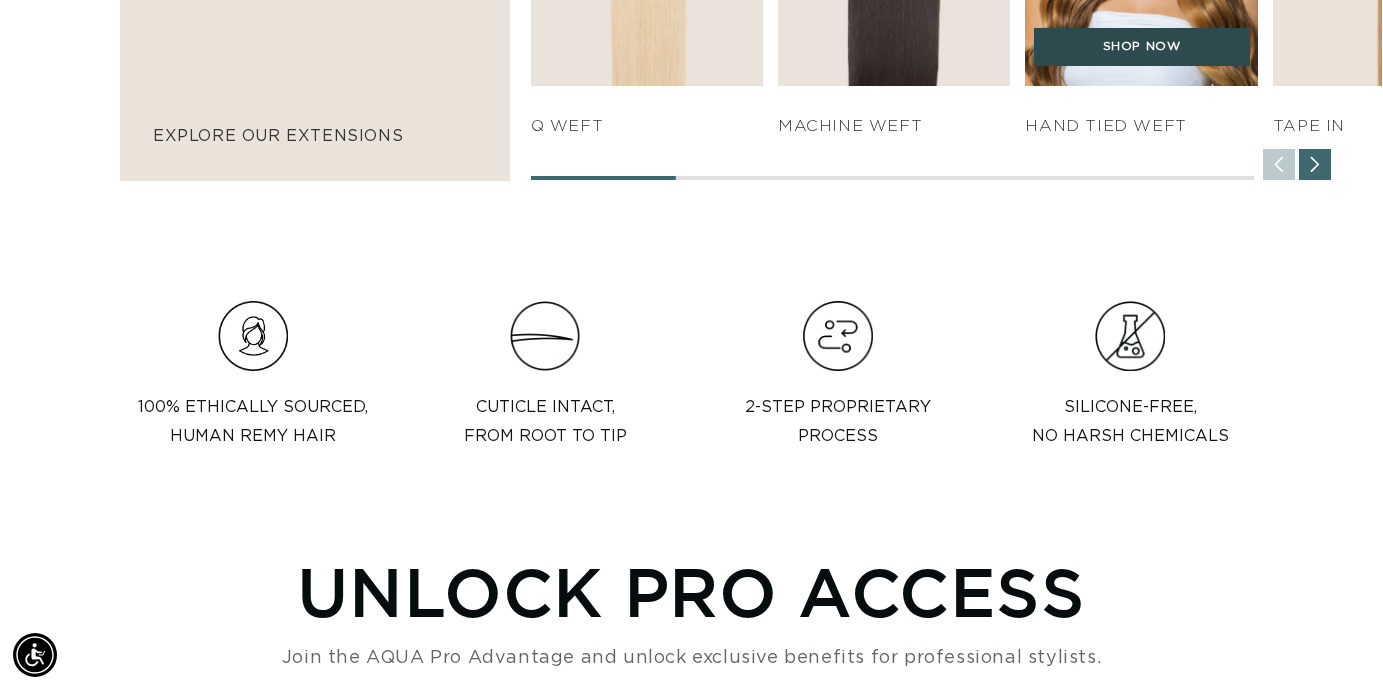 click on "SHOP NOW" at bounding box center (1142, 47) 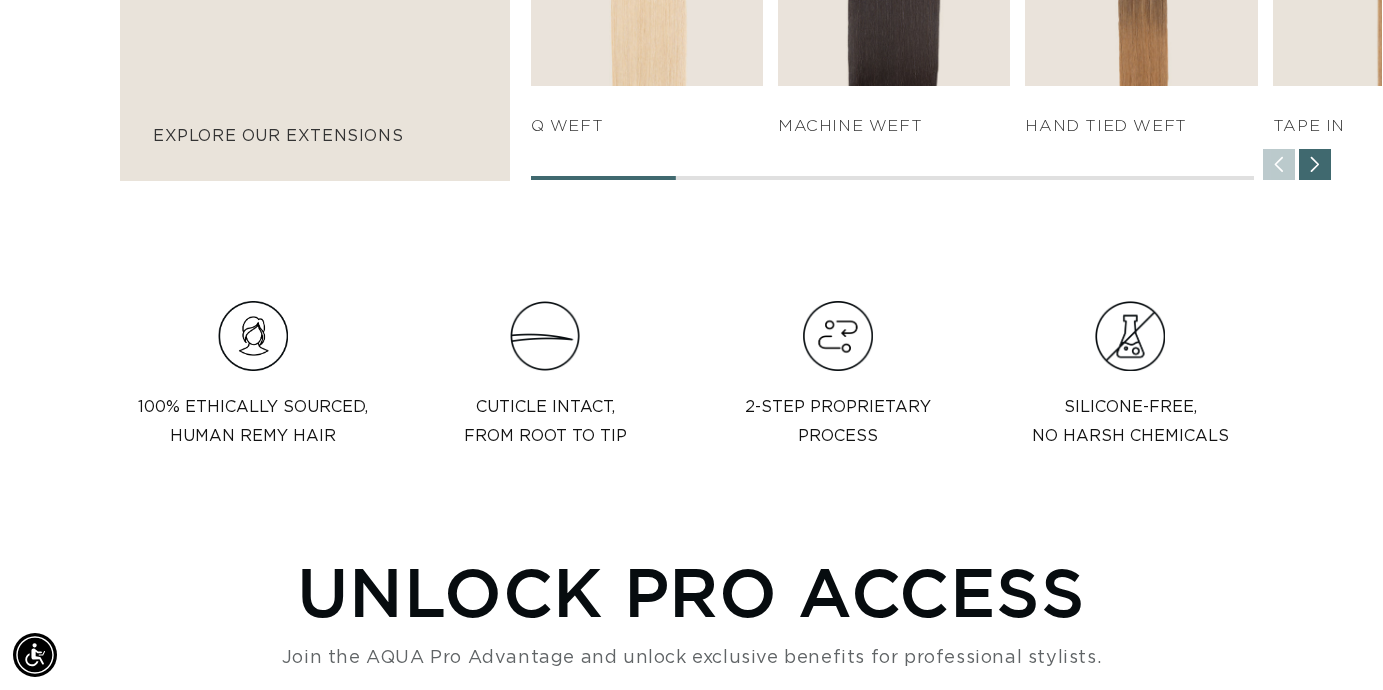 scroll, scrollTop: 0, scrollLeft: 1241, axis: horizontal 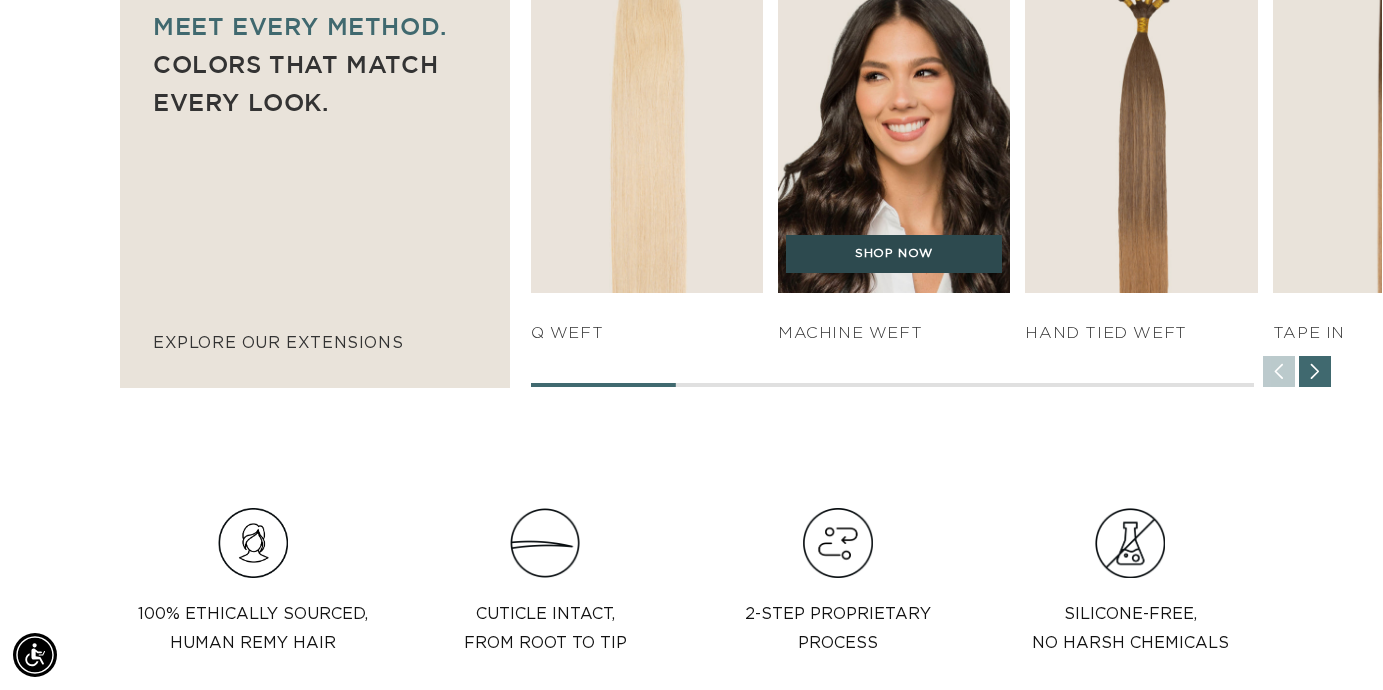 click on "SHOP NOW" at bounding box center (894, 254) 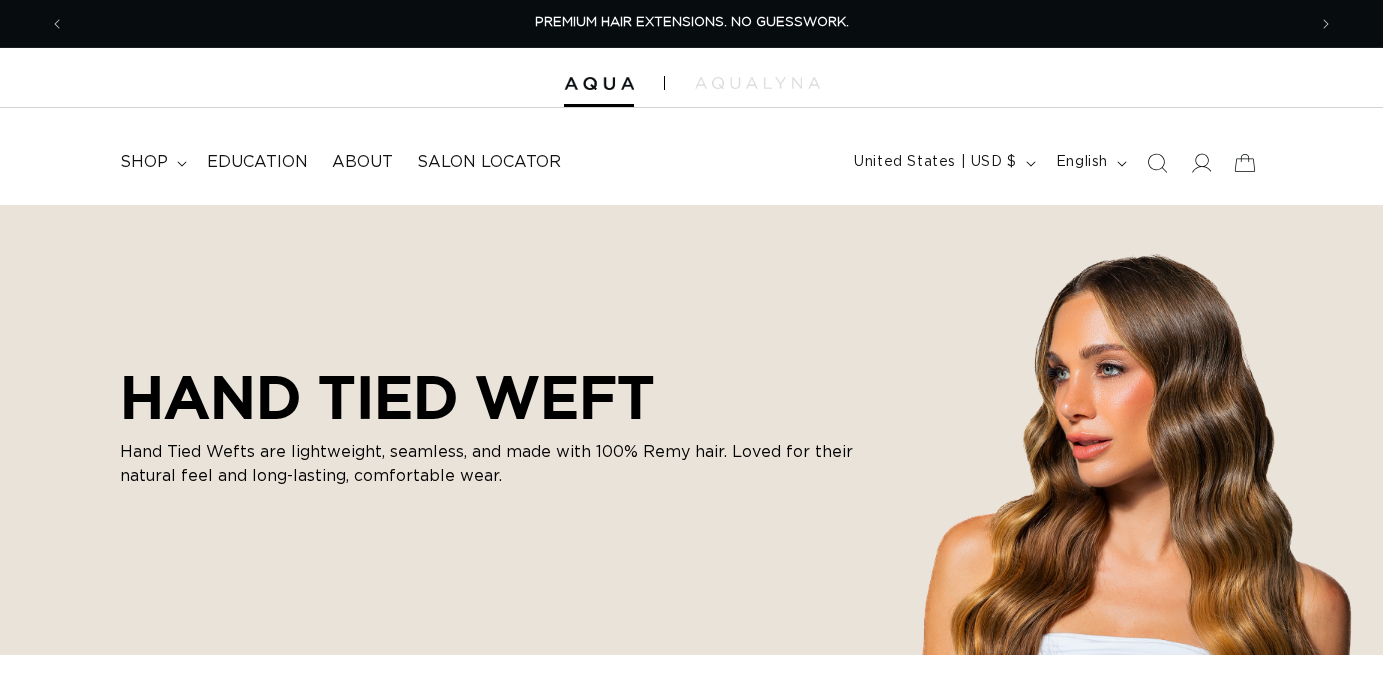scroll, scrollTop: 0, scrollLeft: 0, axis: both 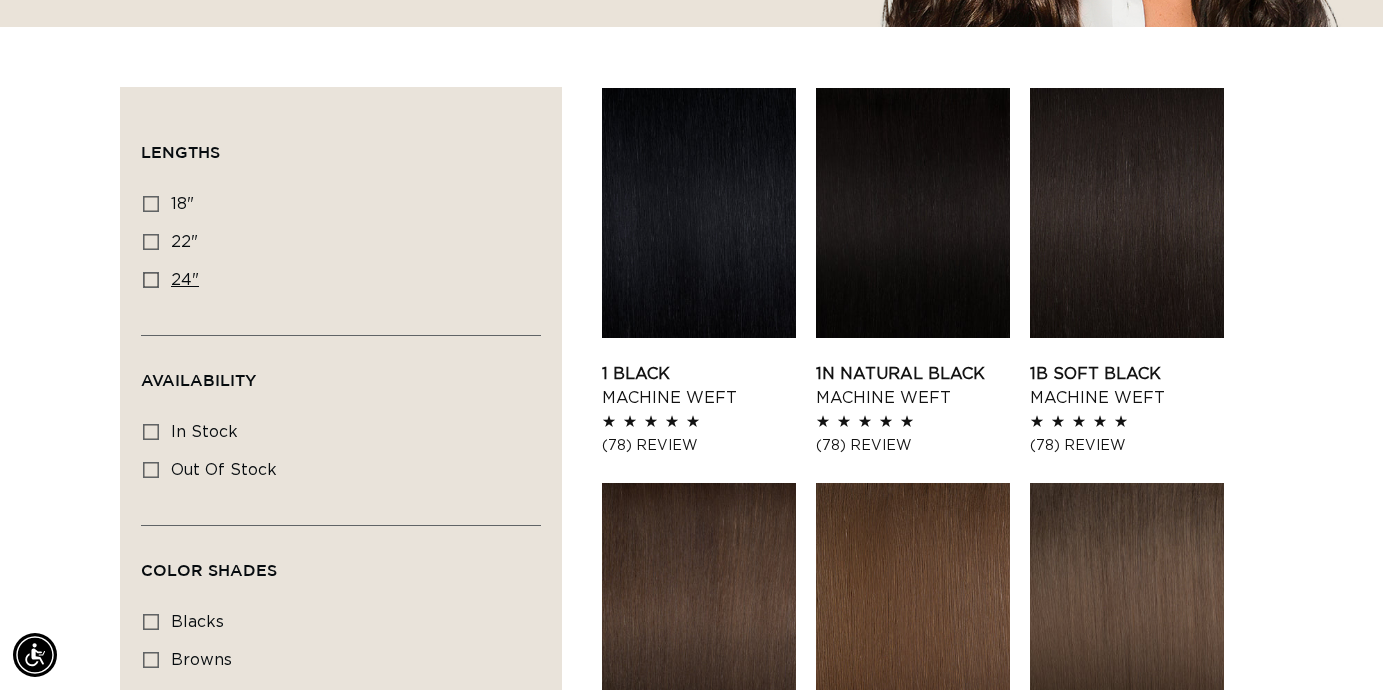 click 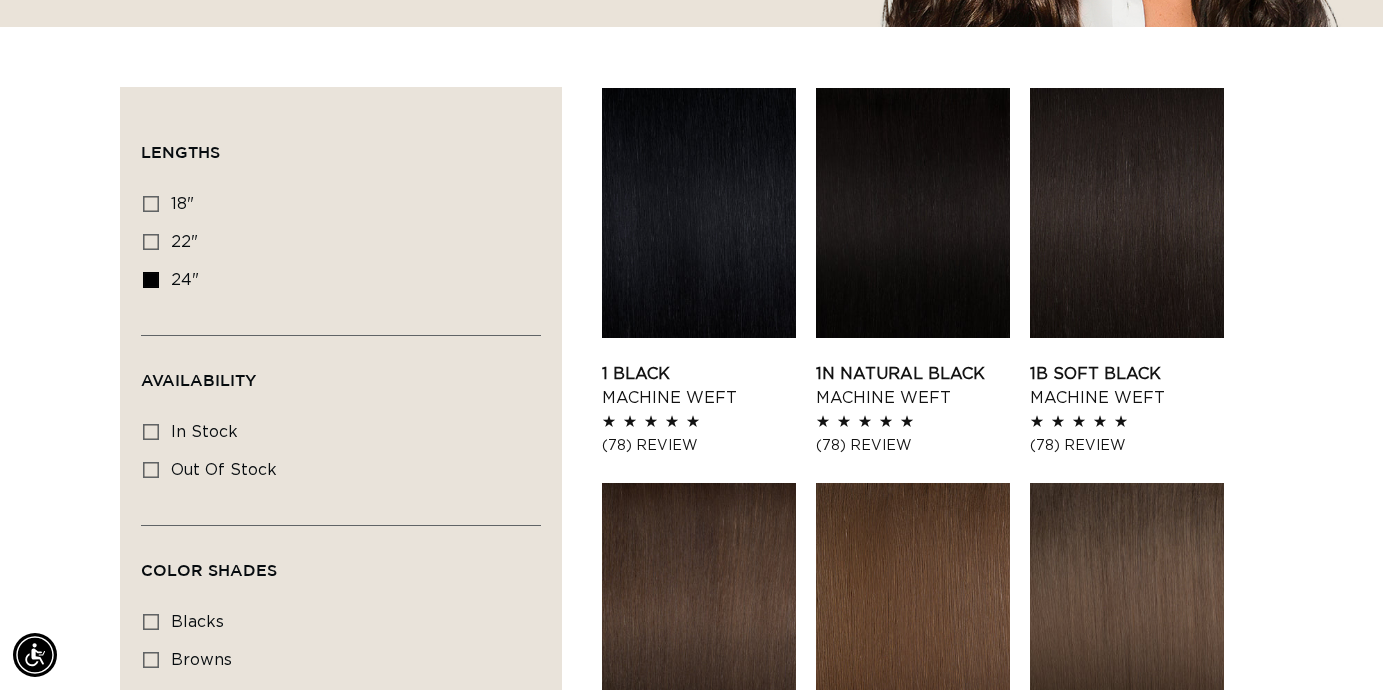scroll, scrollTop: 899, scrollLeft: 0, axis: vertical 